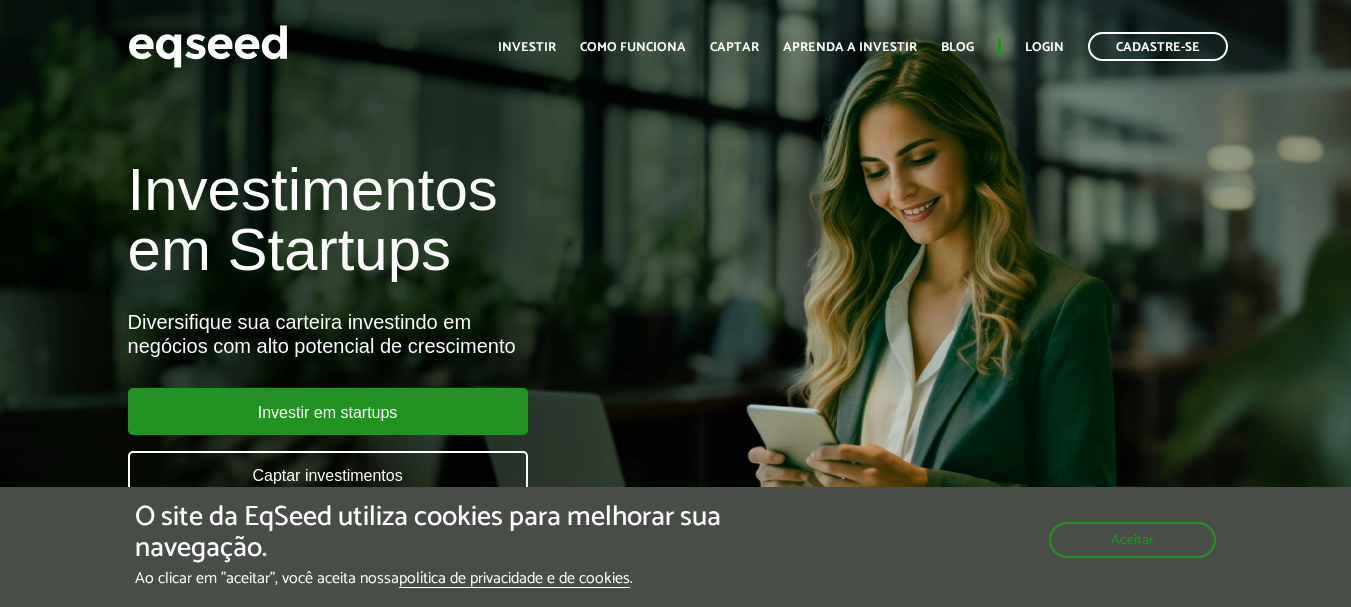 scroll, scrollTop: 0, scrollLeft: 0, axis: both 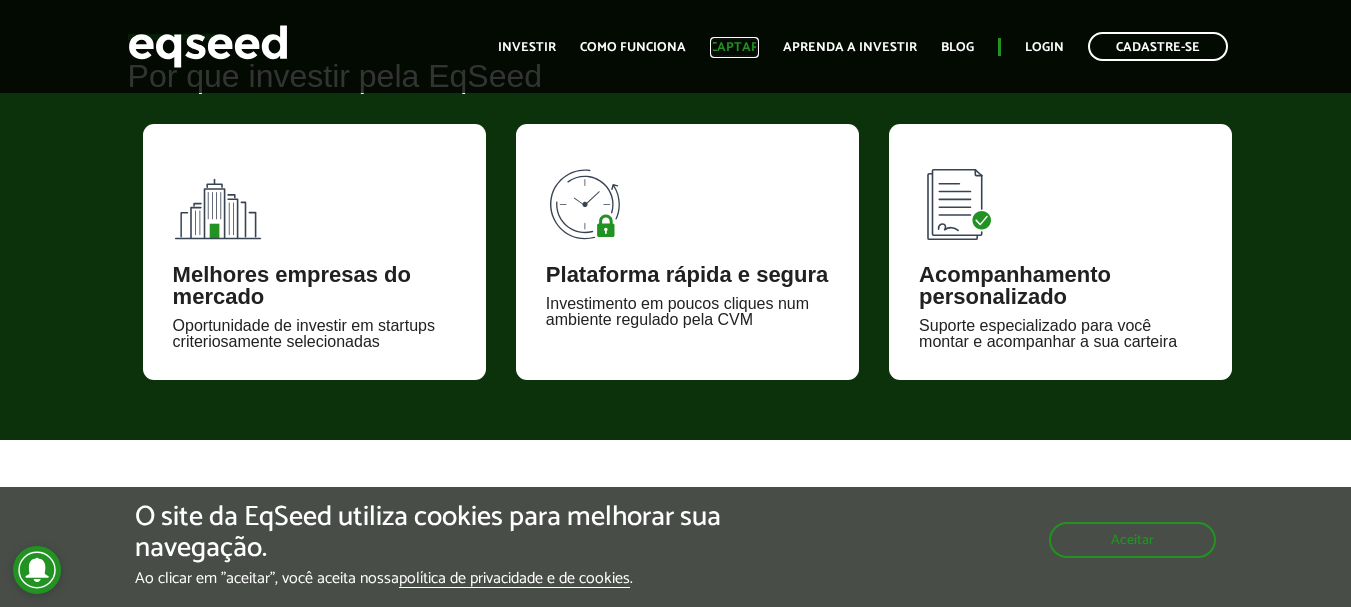click on "Captar" at bounding box center [734, 47] 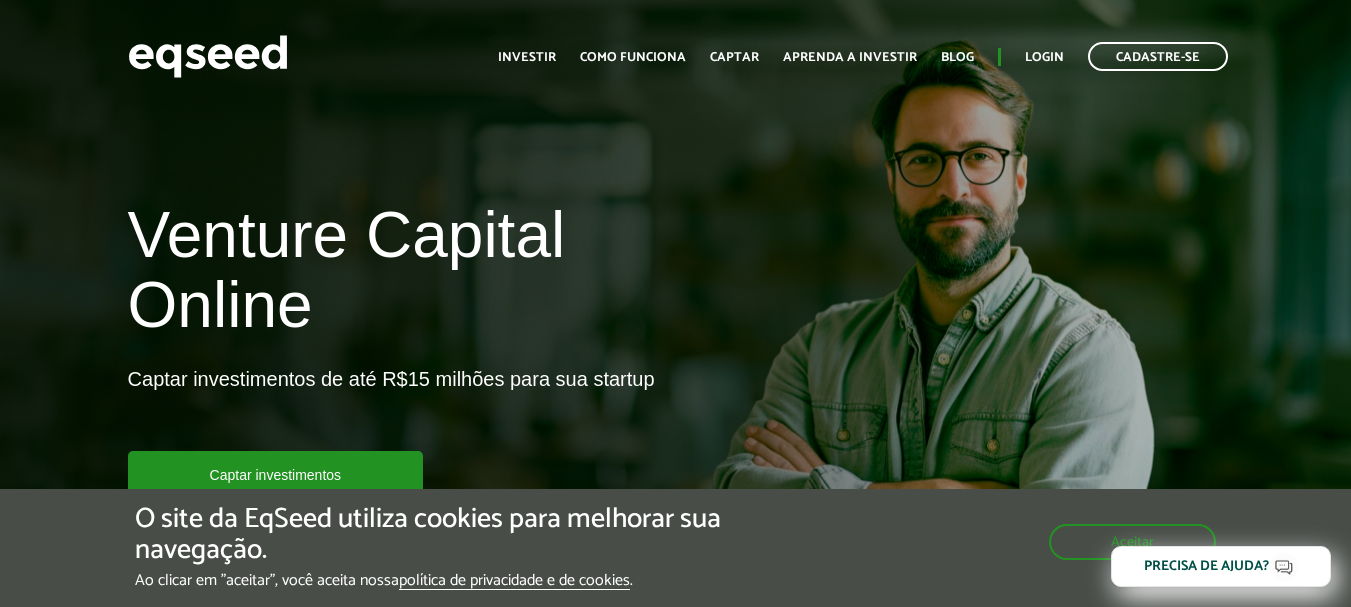 scroll, scrollTop: 0, scrollLeft: 0, axis: both 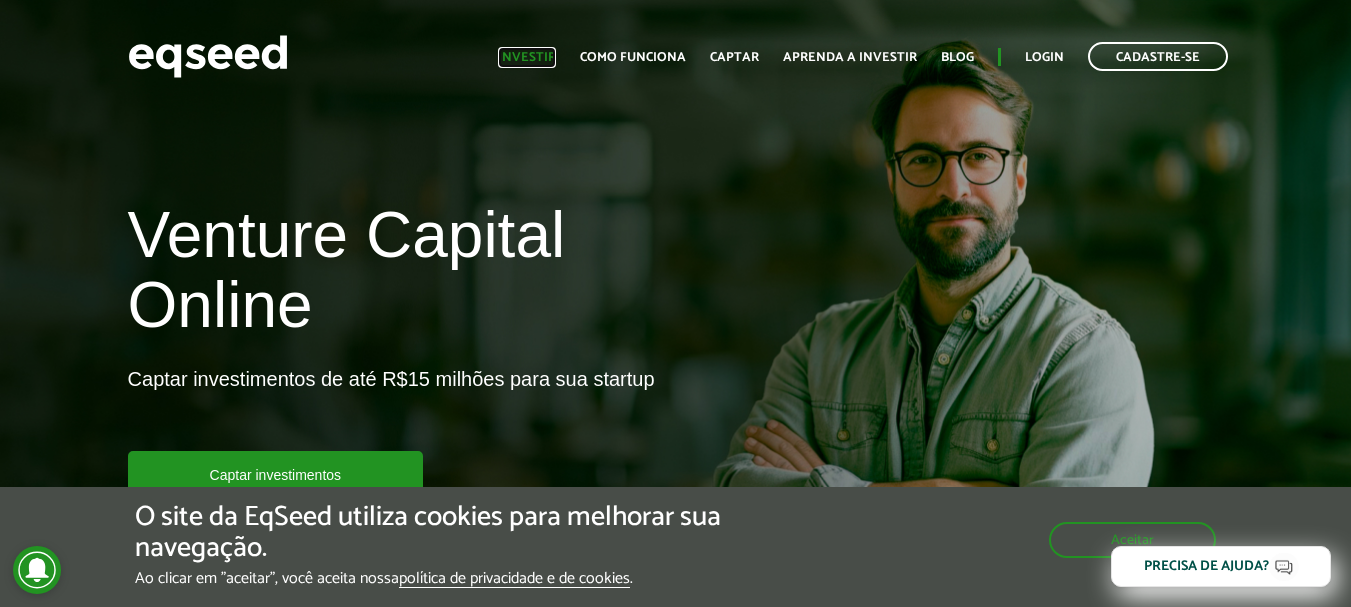 click on "Investir" at bounding box center [527, 57] 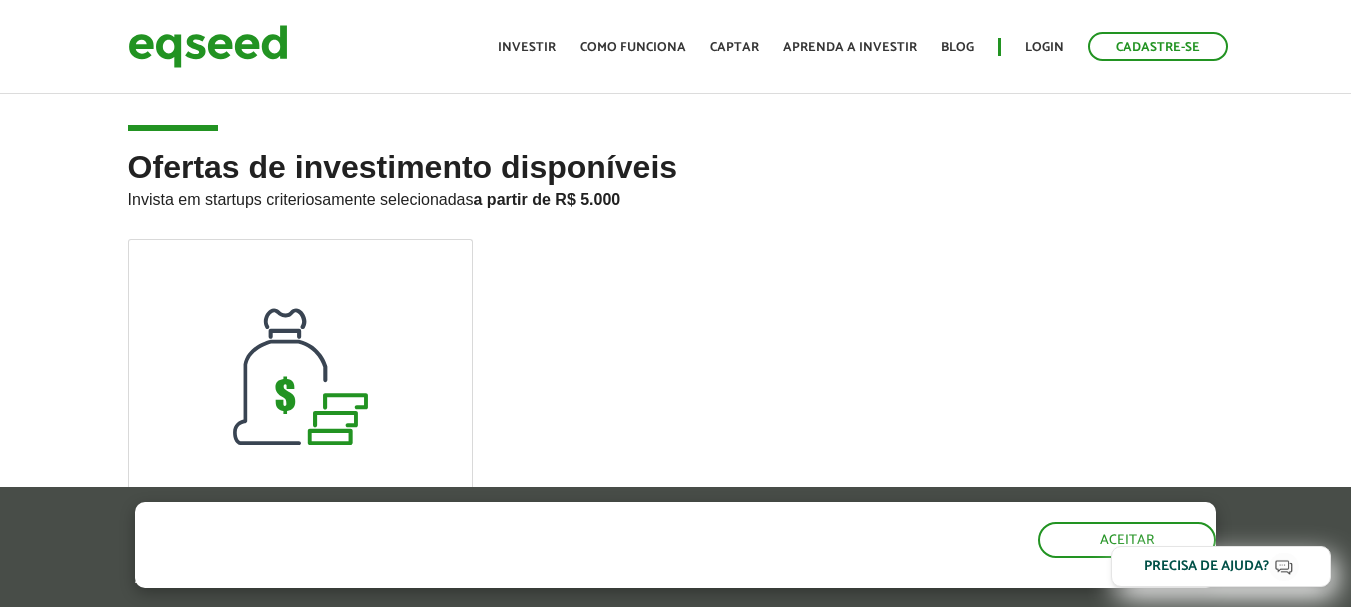 scroll, scrollTop: 0, scrollLeft: 0, axis: both 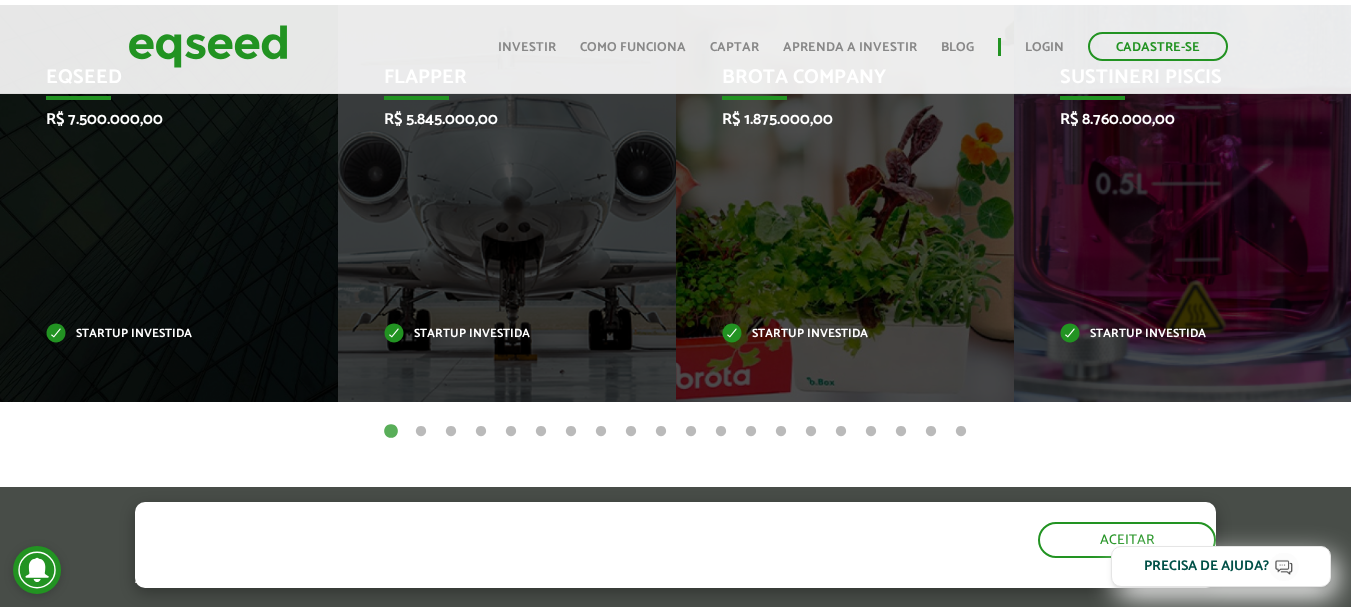 click on "2" at bounding box center [421, 432] 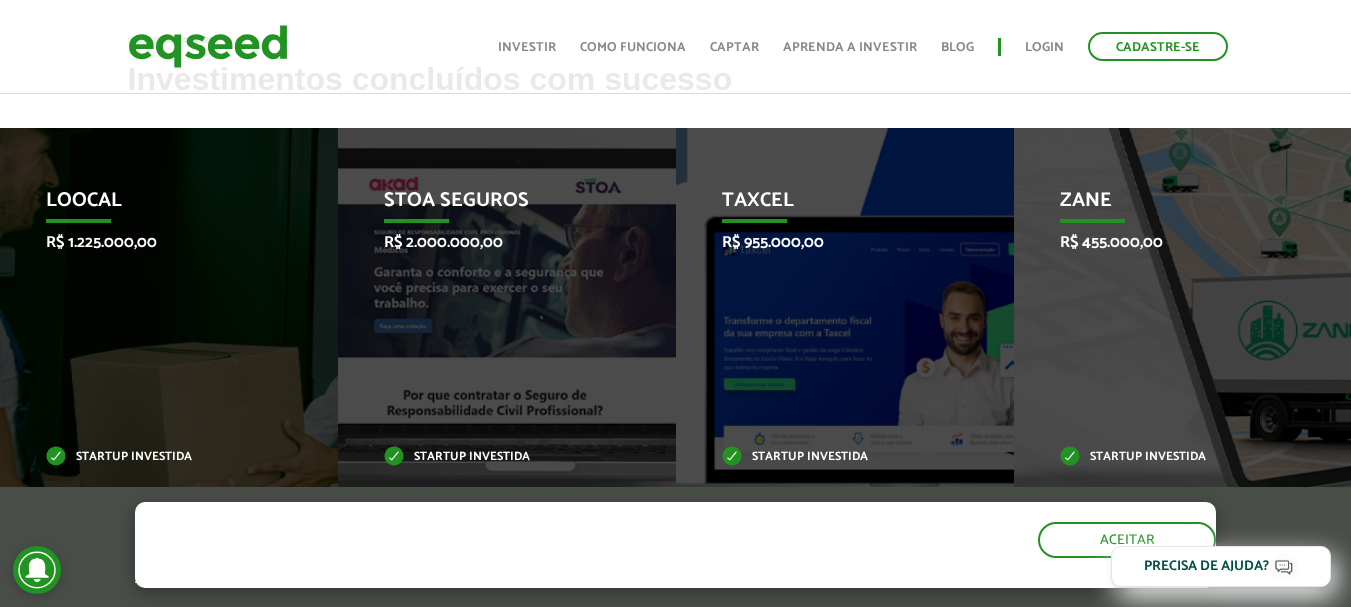 scroll, scrollTop: 700, scrollLeft: 0, axis: vertical 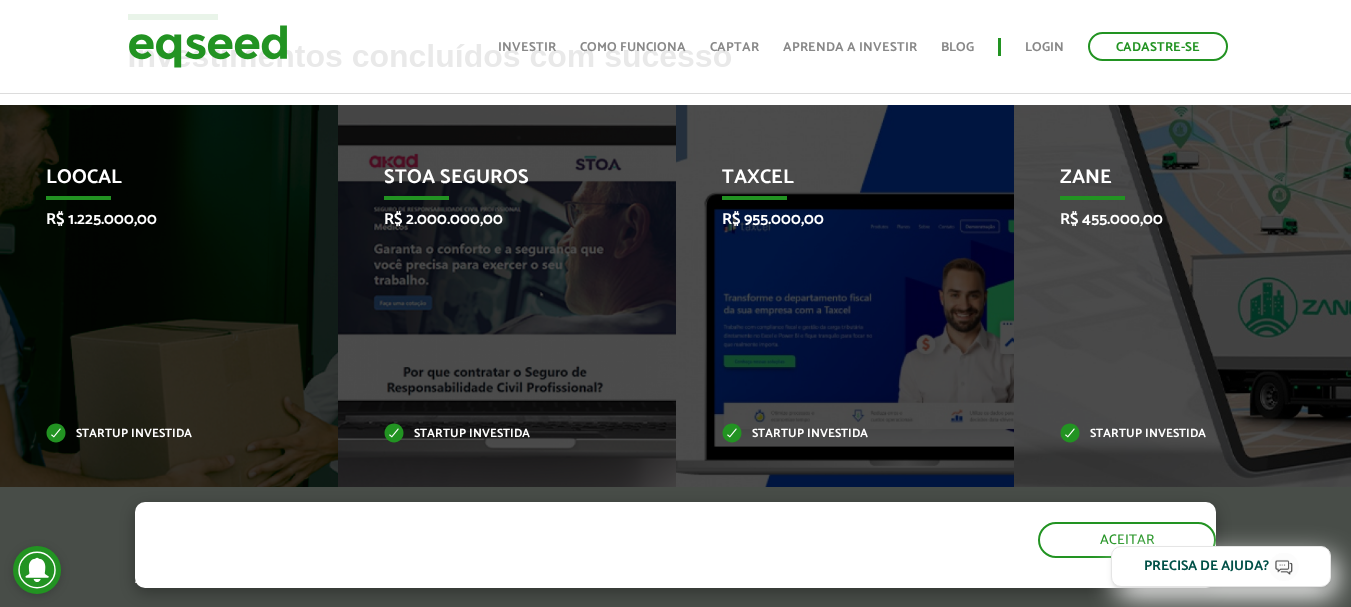 type 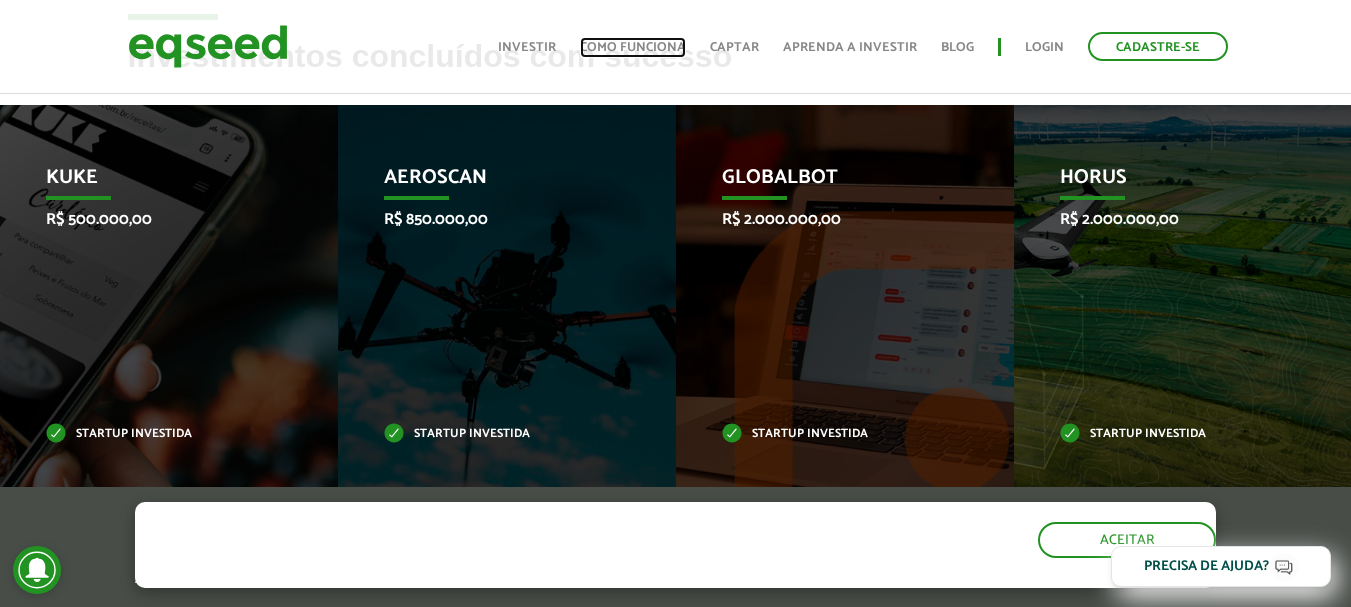 click on "Como funciona" at bounding box center [633, 47] 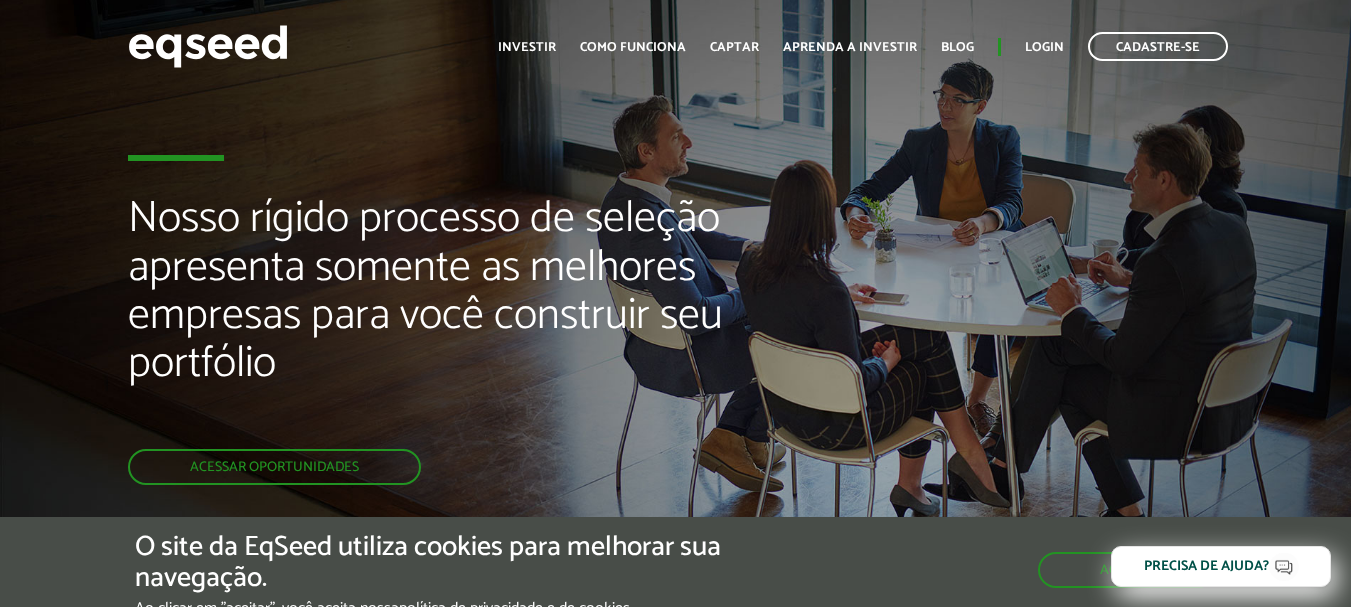 scroll, scrollTop: 0, scrollLeft: 0, axis: both 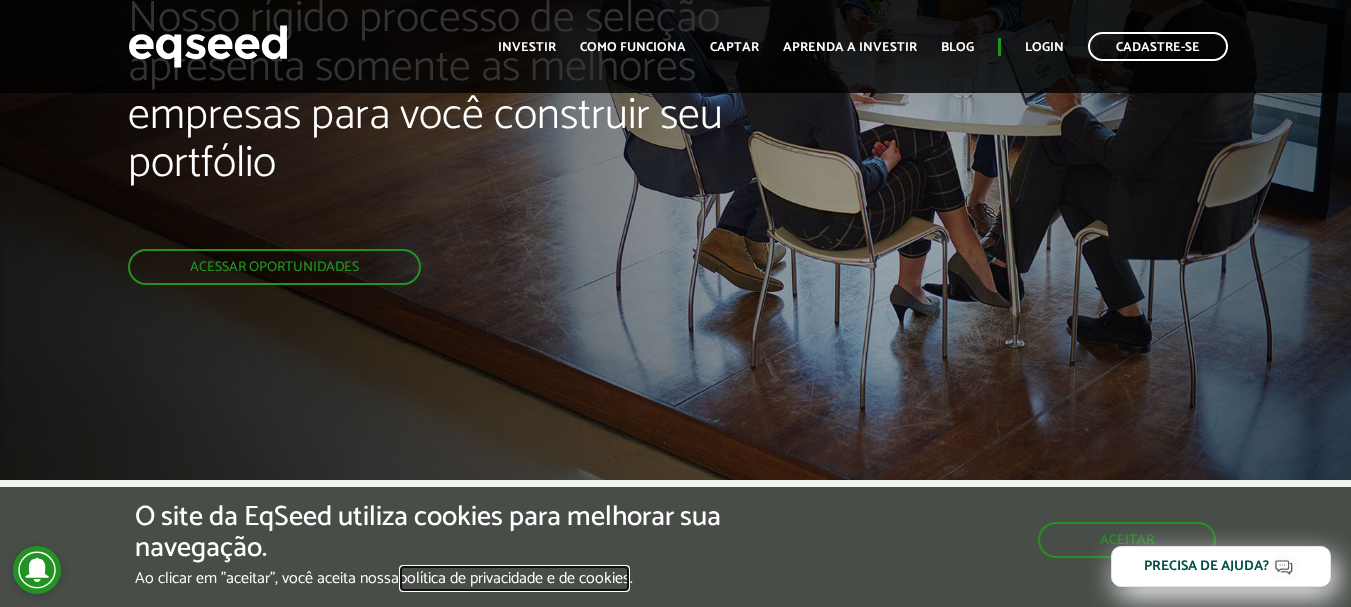 click on "política de privacidade e de cookies" at bounding box center [514, 579] 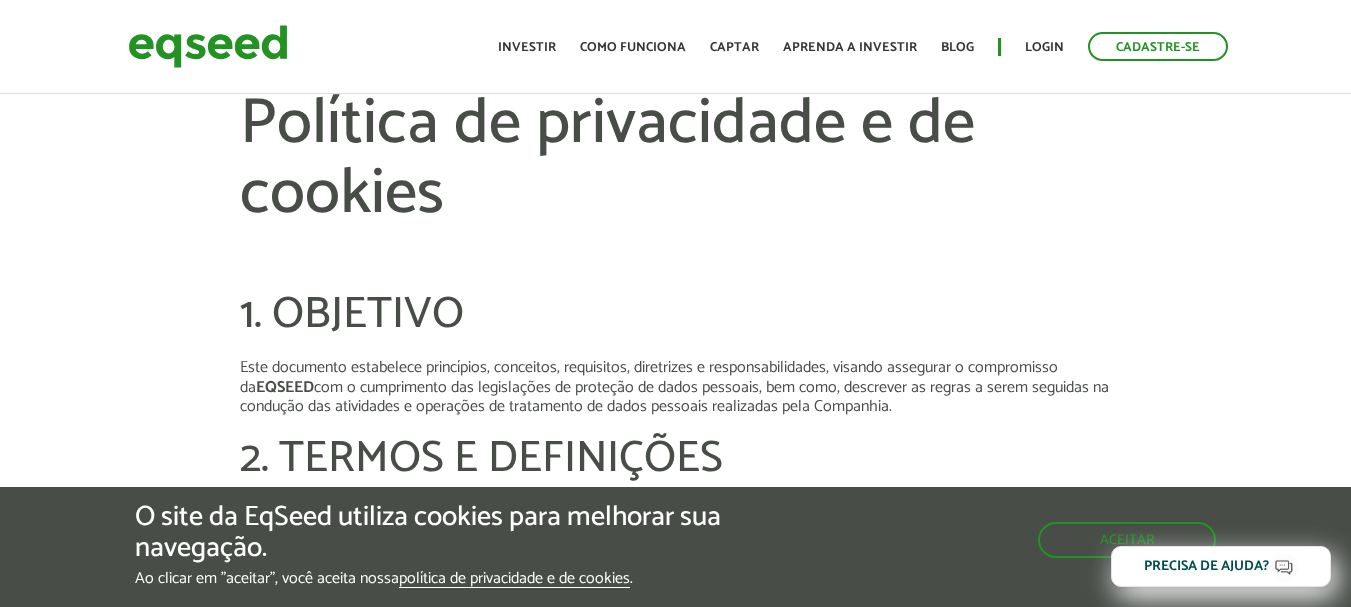 scroll, scrollTop: 0, scrollLeft: 0, axis: both 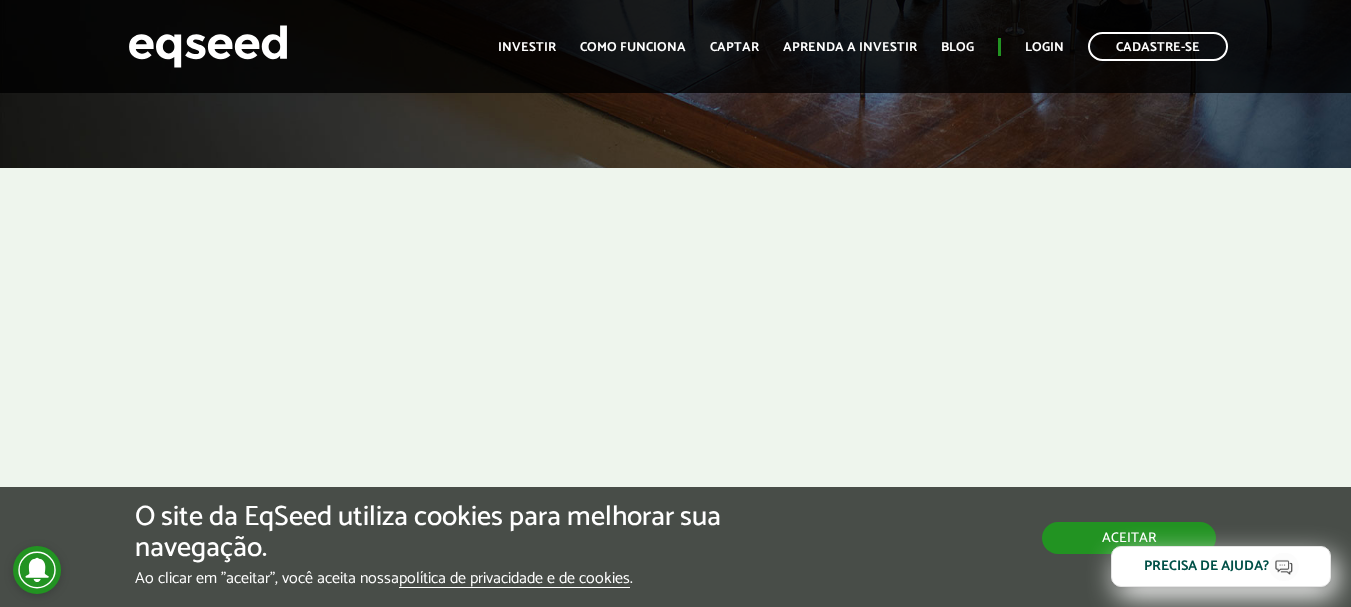 click on "Aceitar" at bounding box center [1129, 538] 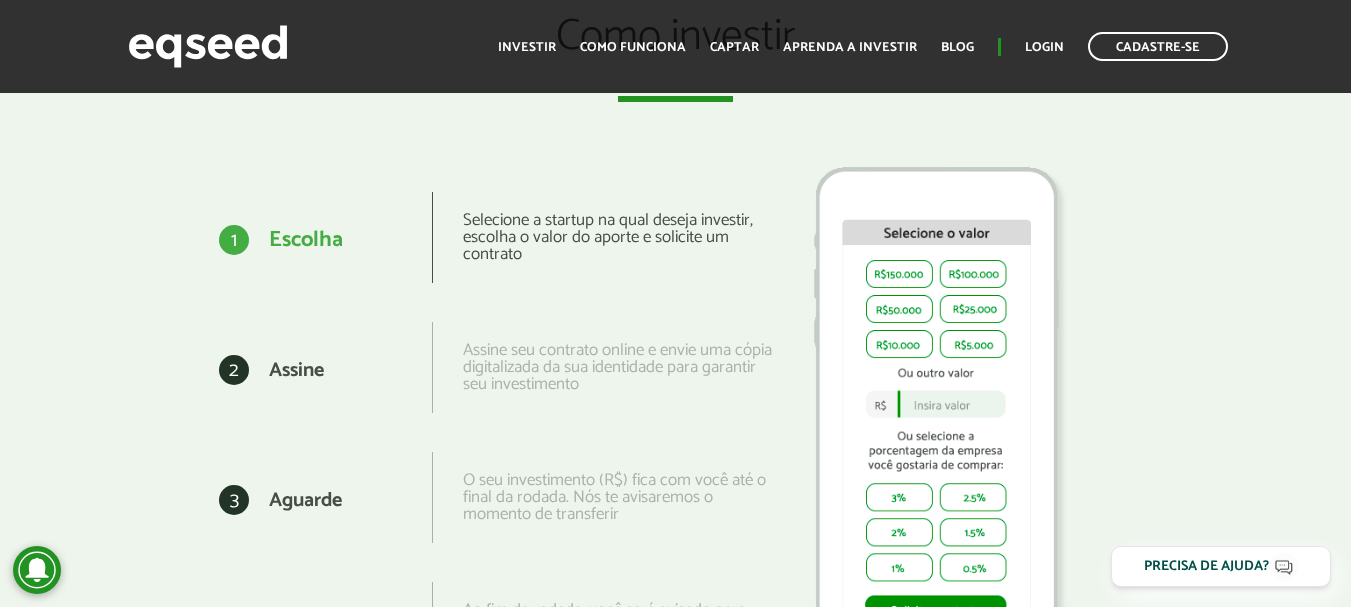 scroll, scrollTop: 2212, scrollLeft: 0, axis: vertical 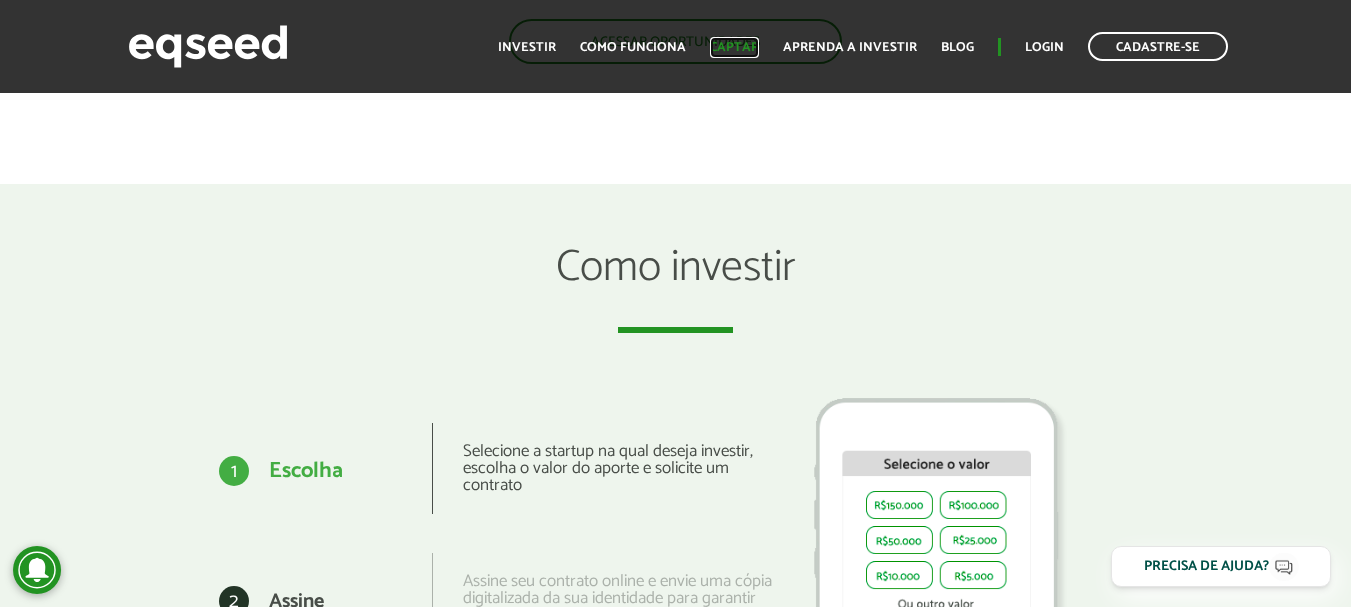 click on "Captar" at bounding box center [734, 47] 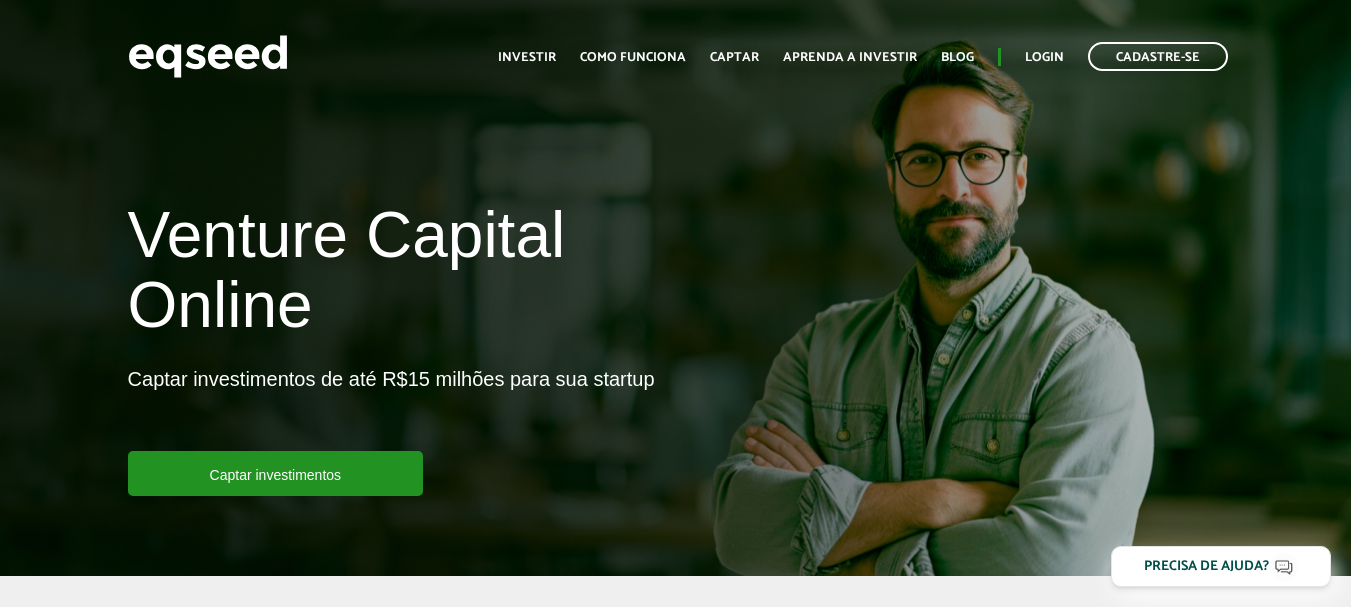 scroll, scrollTop: 0, scrollLeft: 0, axis: both 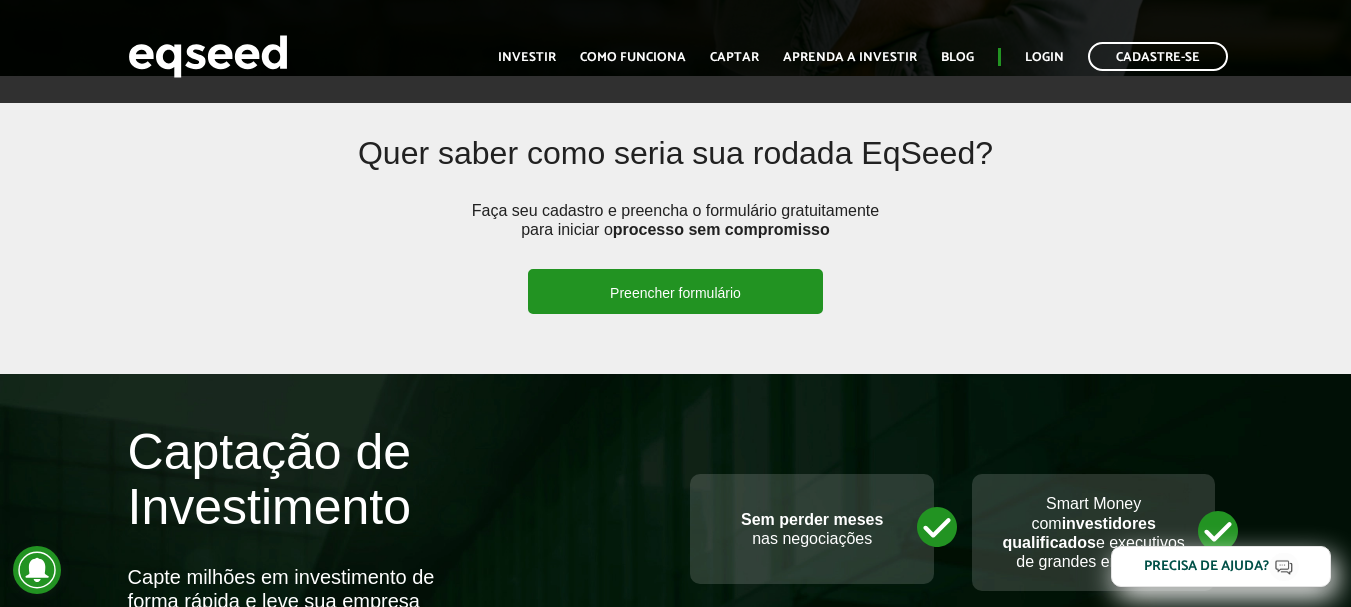 click on "Preencher formulário" at bounding box center (675, 291) 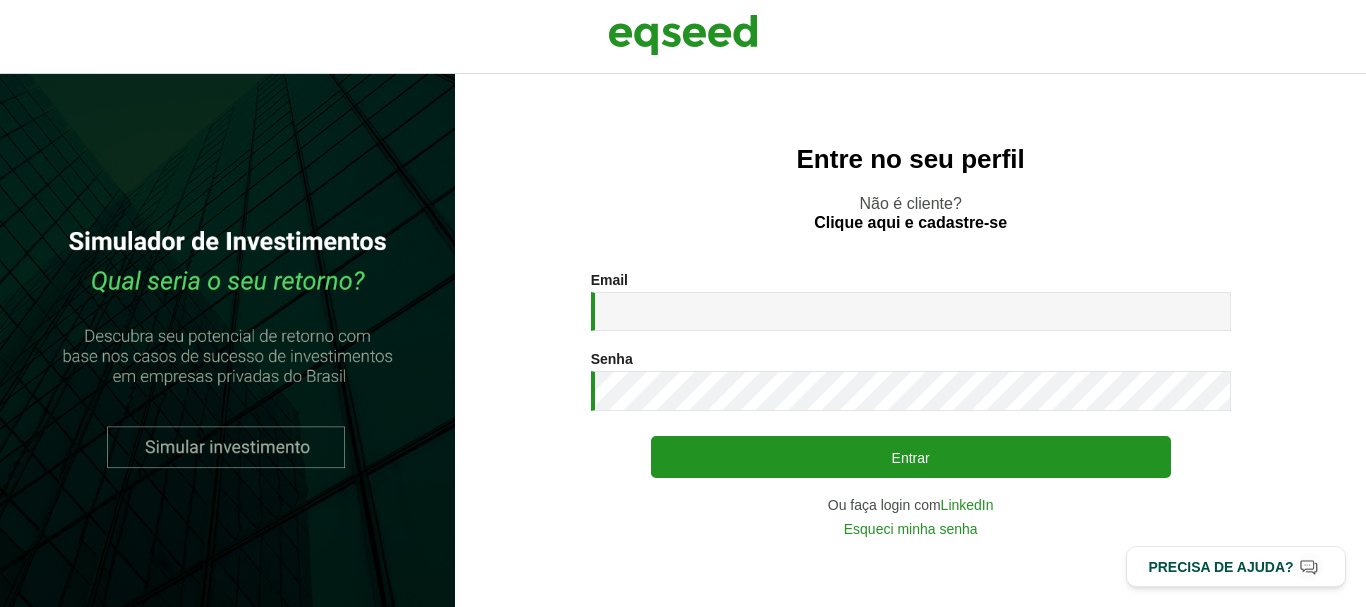 scroll, scrollTop: 0, scrollLeft: 0, axis: both 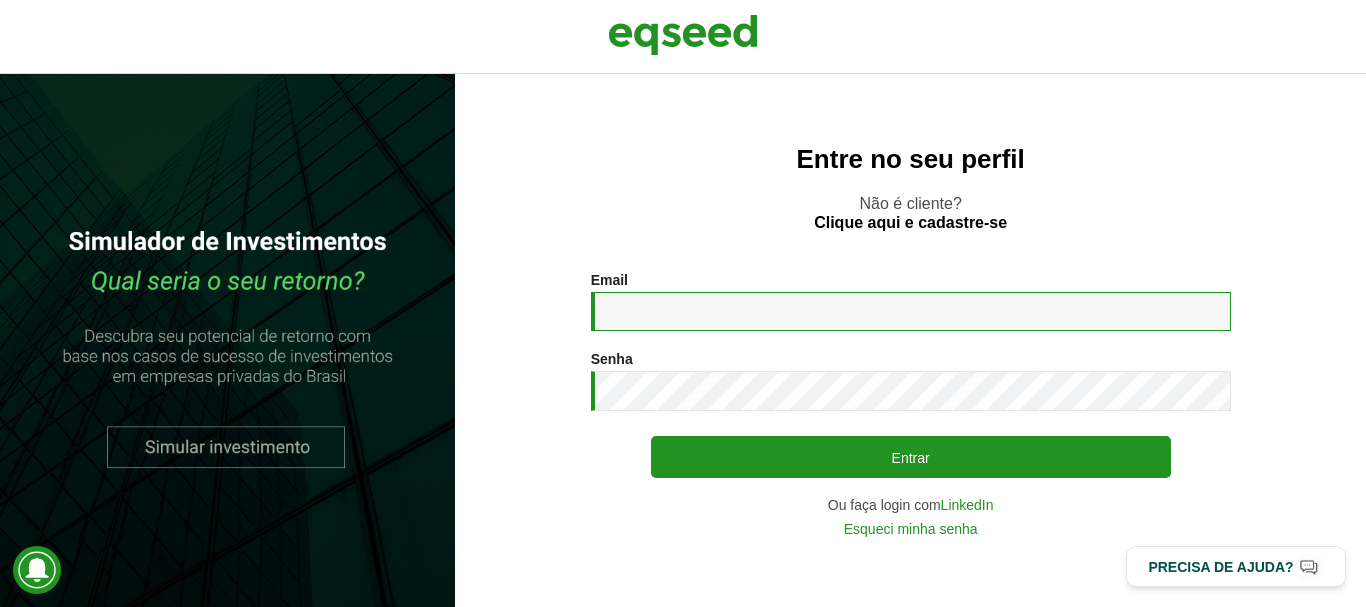 drag, startPoint x: 0, startPoint y: 0, endPoint x: 724, endPoint y: 299, distance: 783.3116 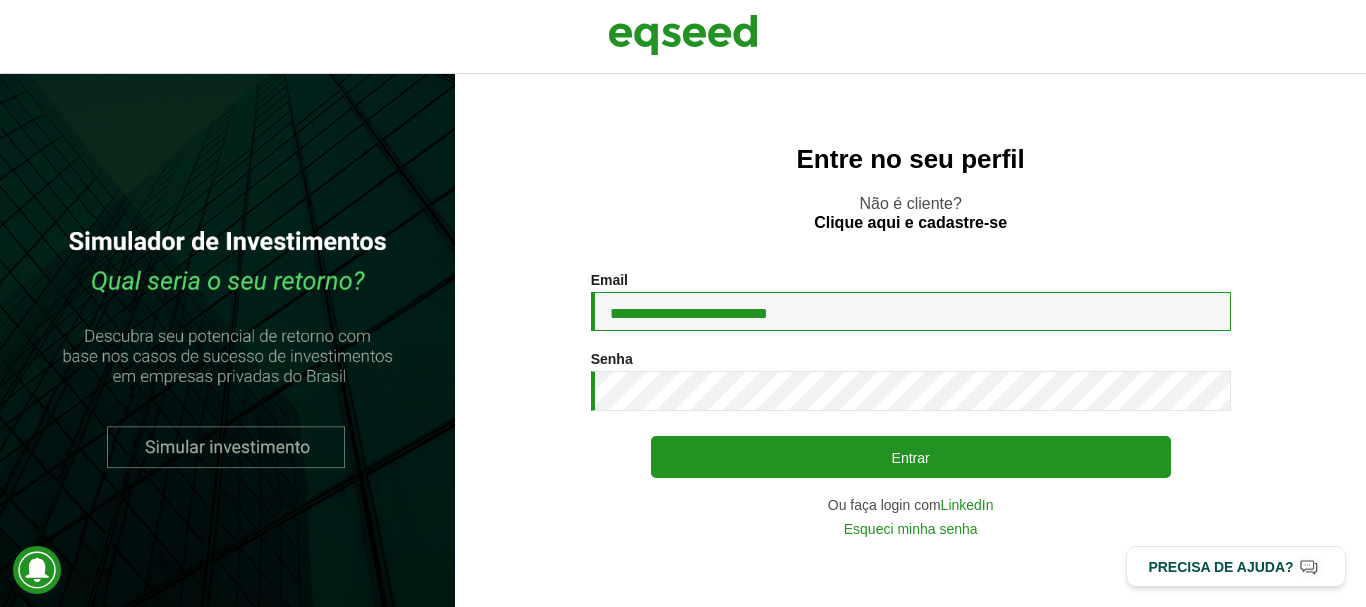 type on "**********" 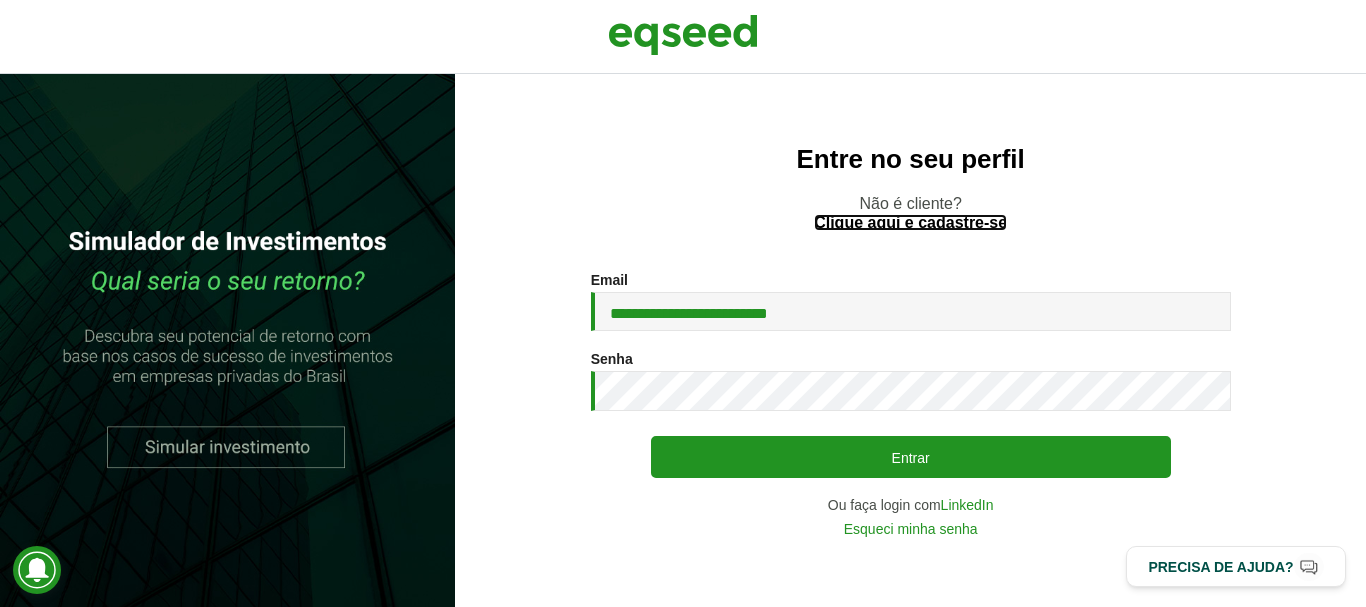 click on "Clique aqui e cadastre-se" at bounding box center [910, 223] 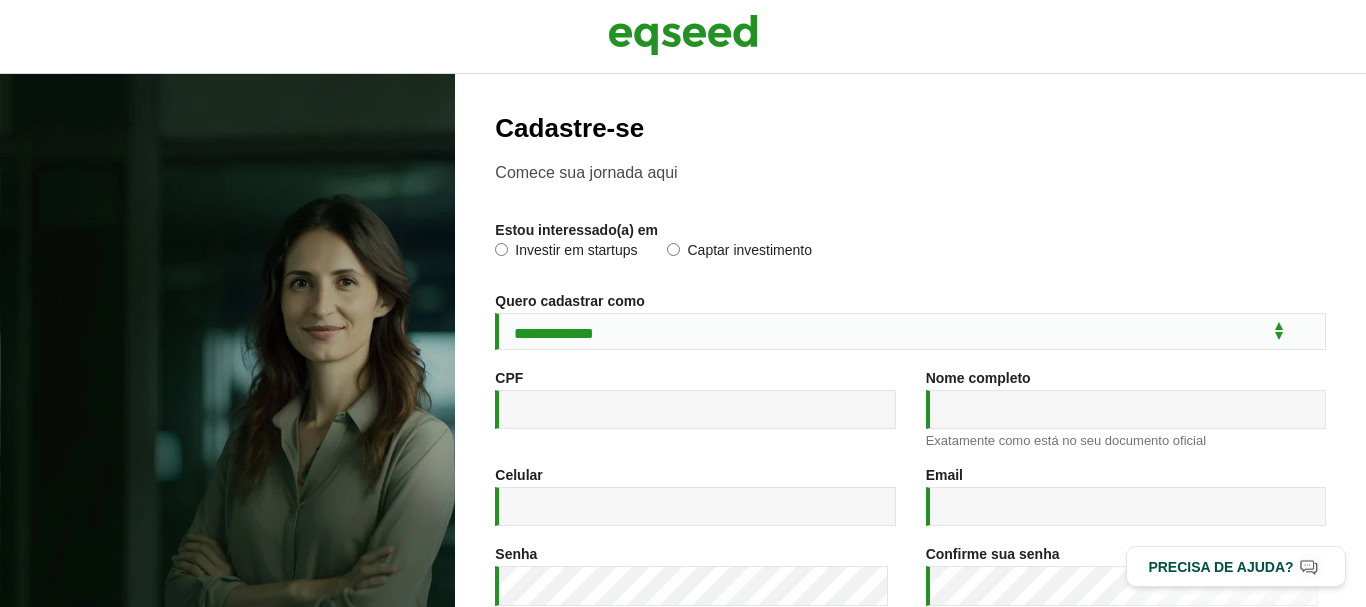 scroll, scrollTop: 0, scrollLeft: 0, axis: both 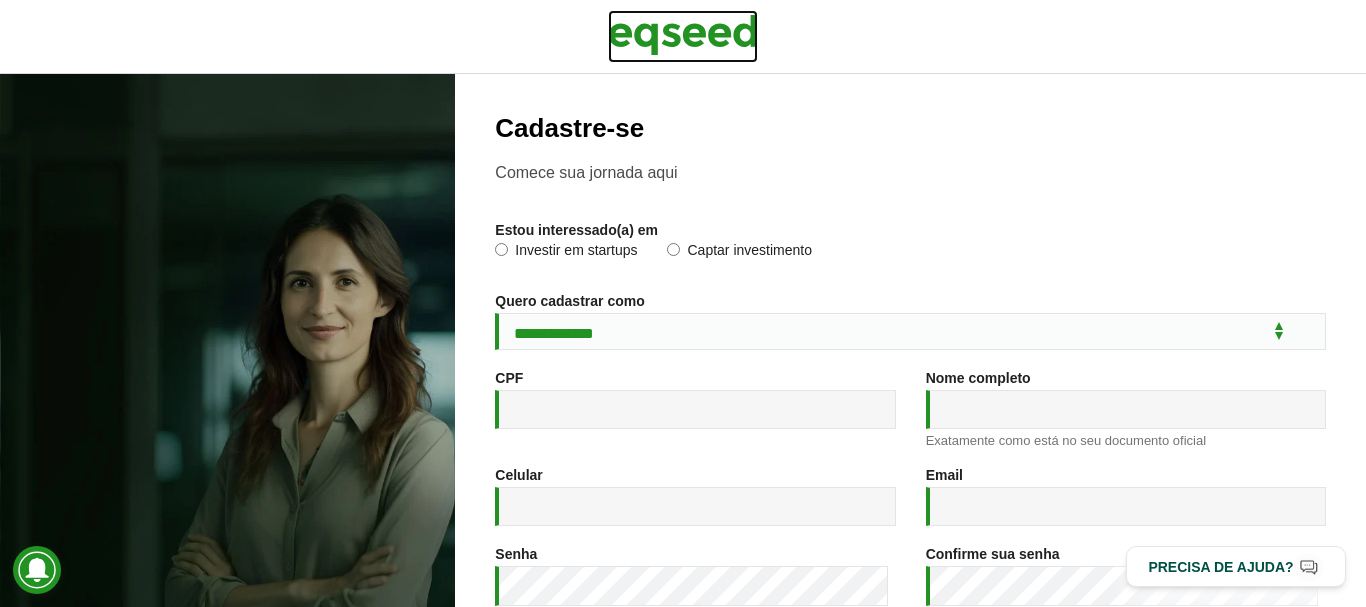 click at bounding box center (683, 35) 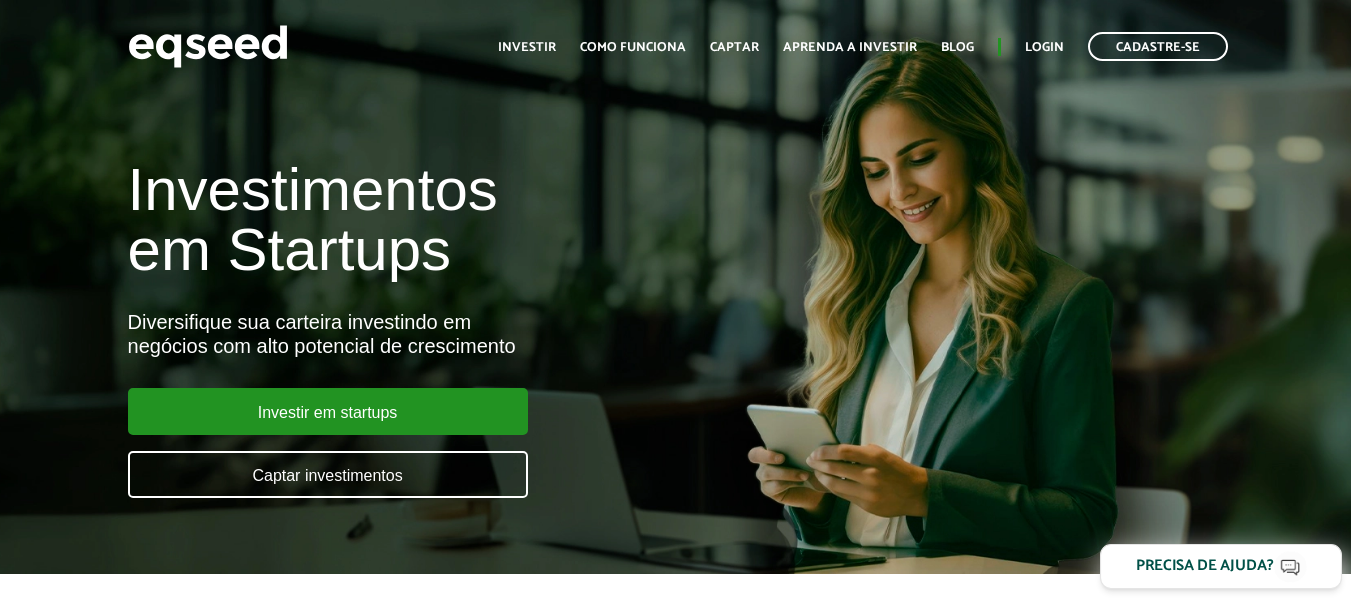 scroll, scrollTop: 0, scrollLeft: 0, axis: both 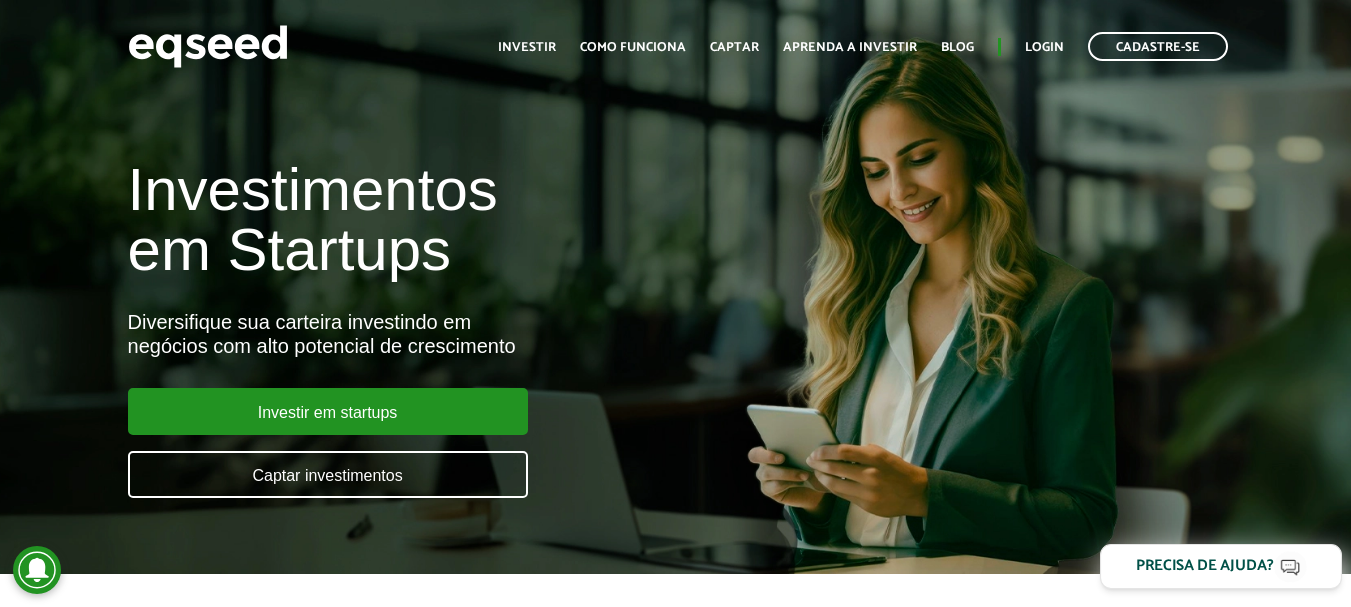 click on "Precisa de ajuda?" at bounding box center (1205, 566) 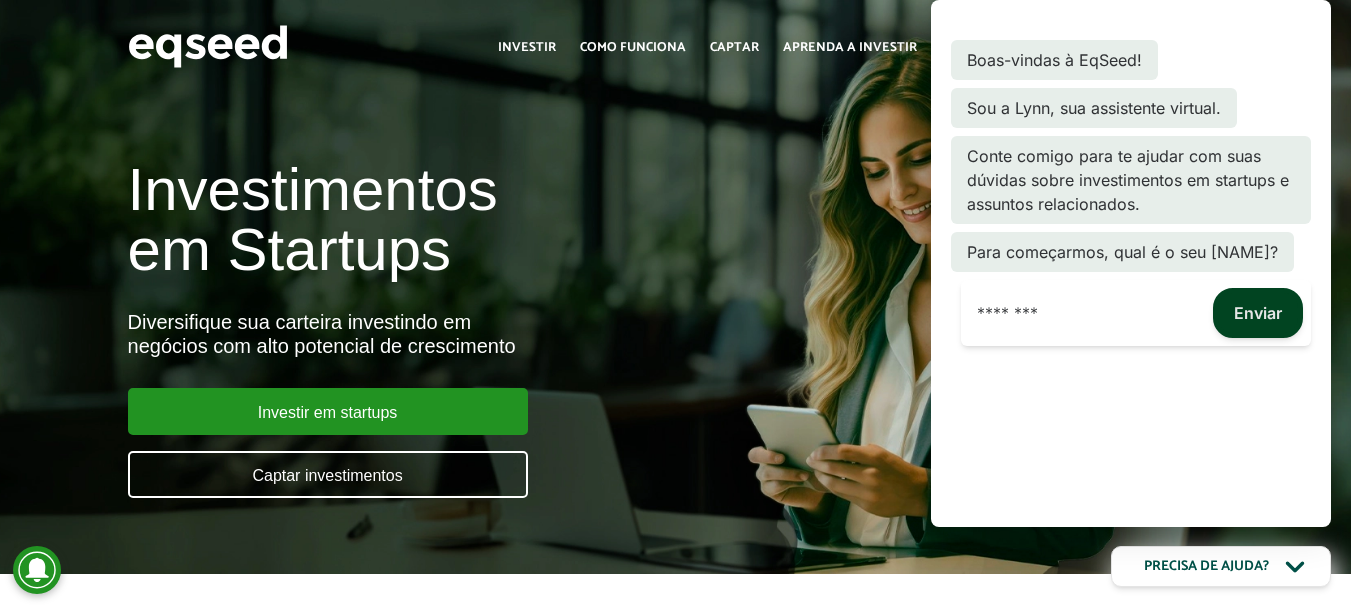 type on "********" 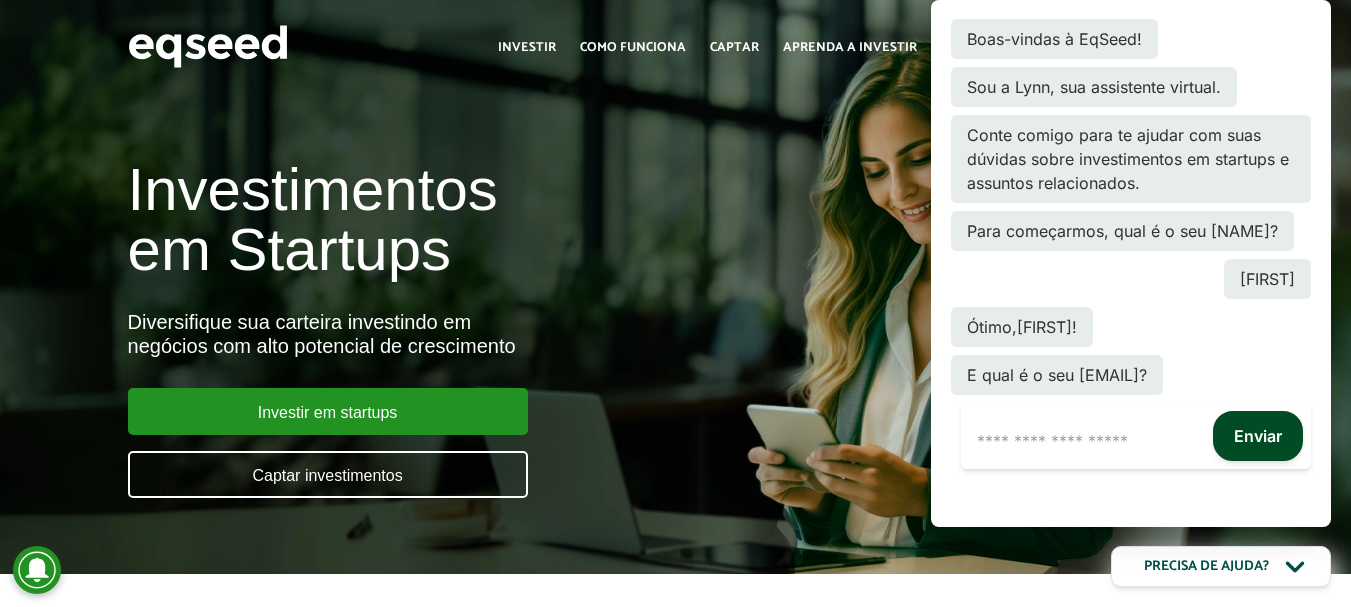 scroll, scrollTop: 99, scrollLeft: 0, axis: vertical 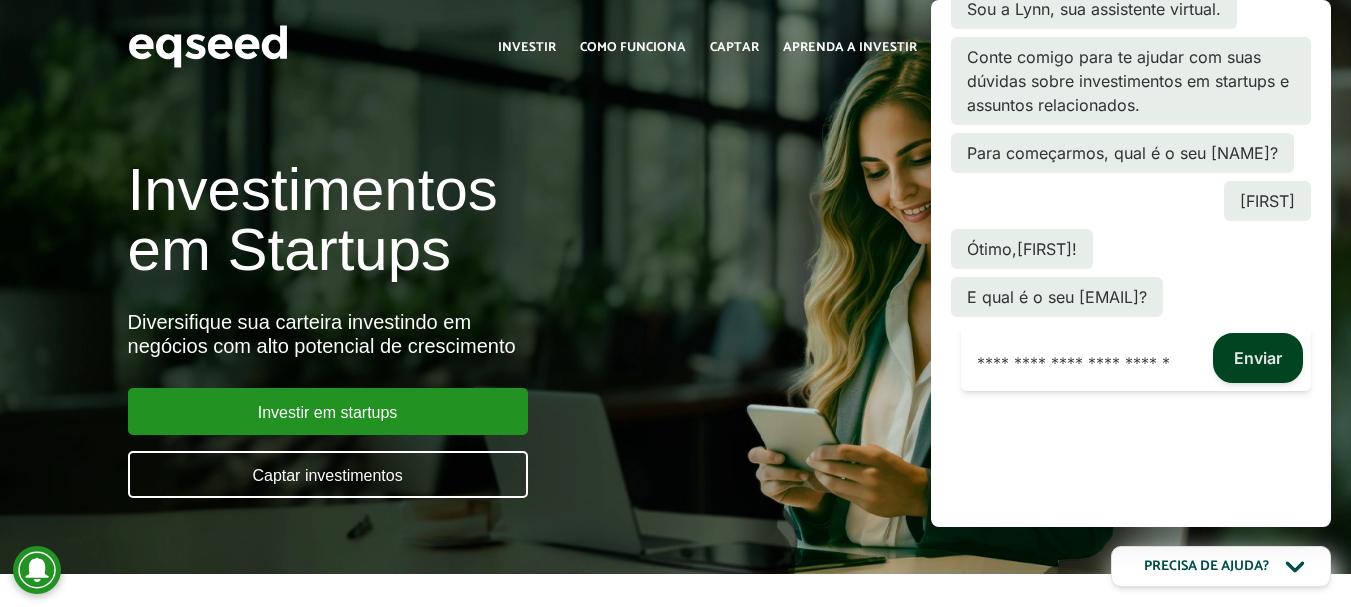 type on "**********" 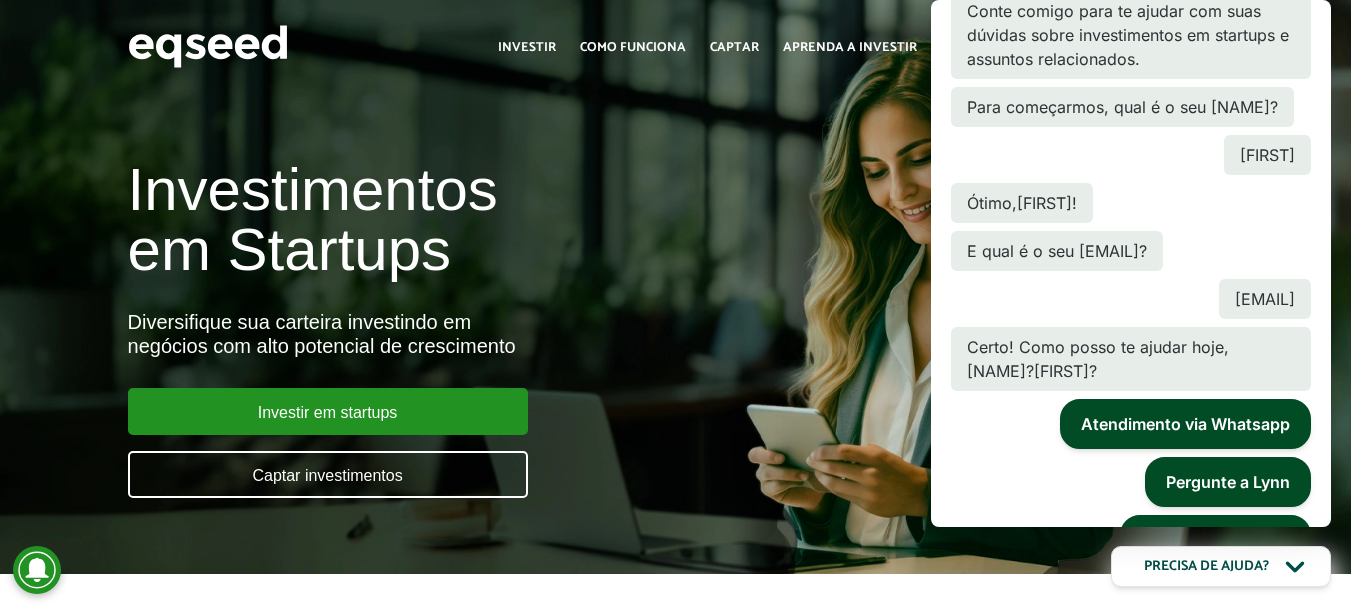 scroll, scrollTop: 319, scrollLeft: 0, axis: vertical 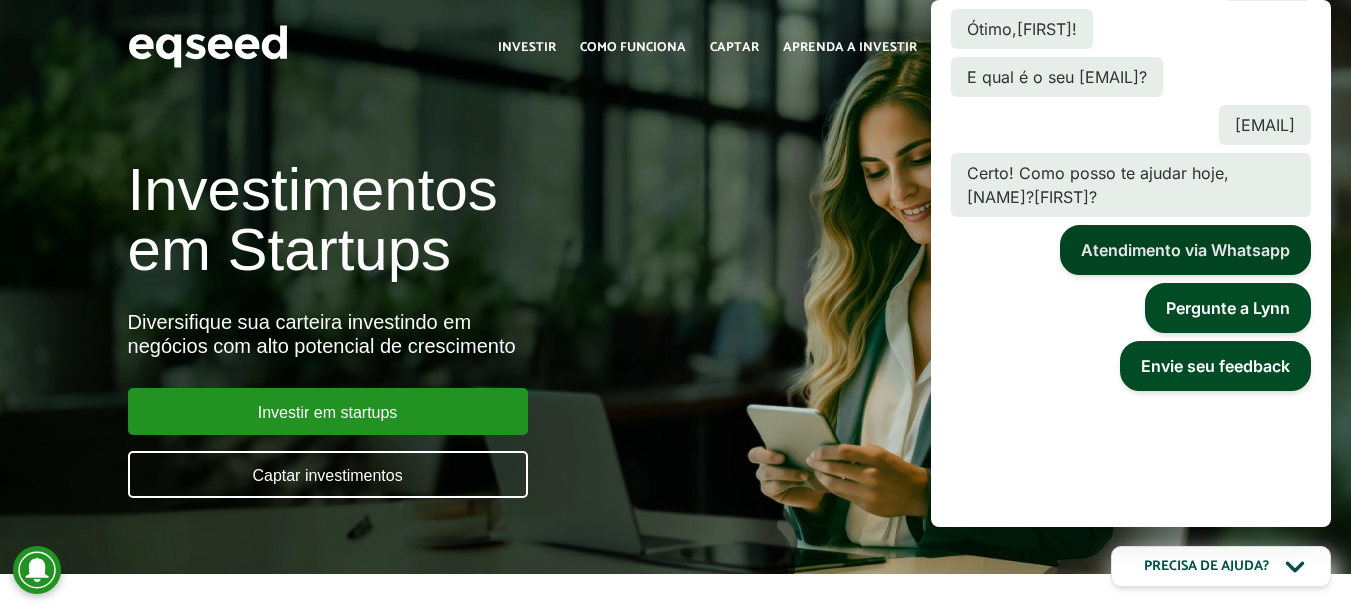 click on "Atendimento via Whatsapp" at bounding box center (1185, 250) 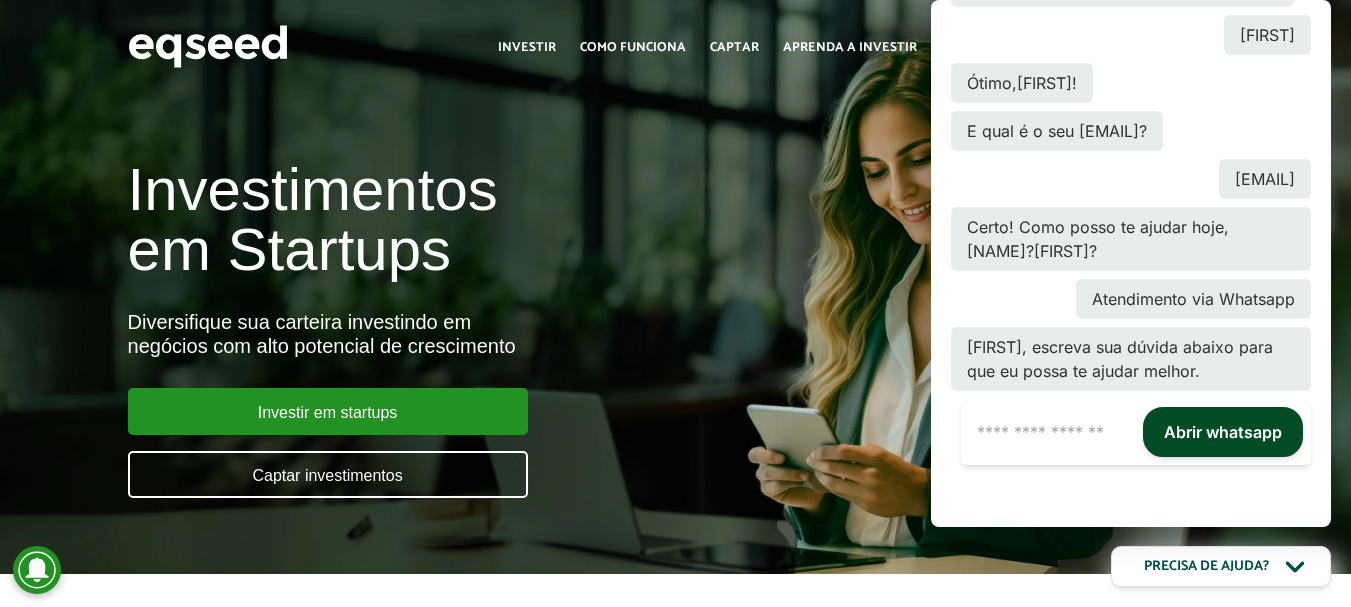 scroll, scrollTop: 339, scrollLeft: 0, axis: vertical 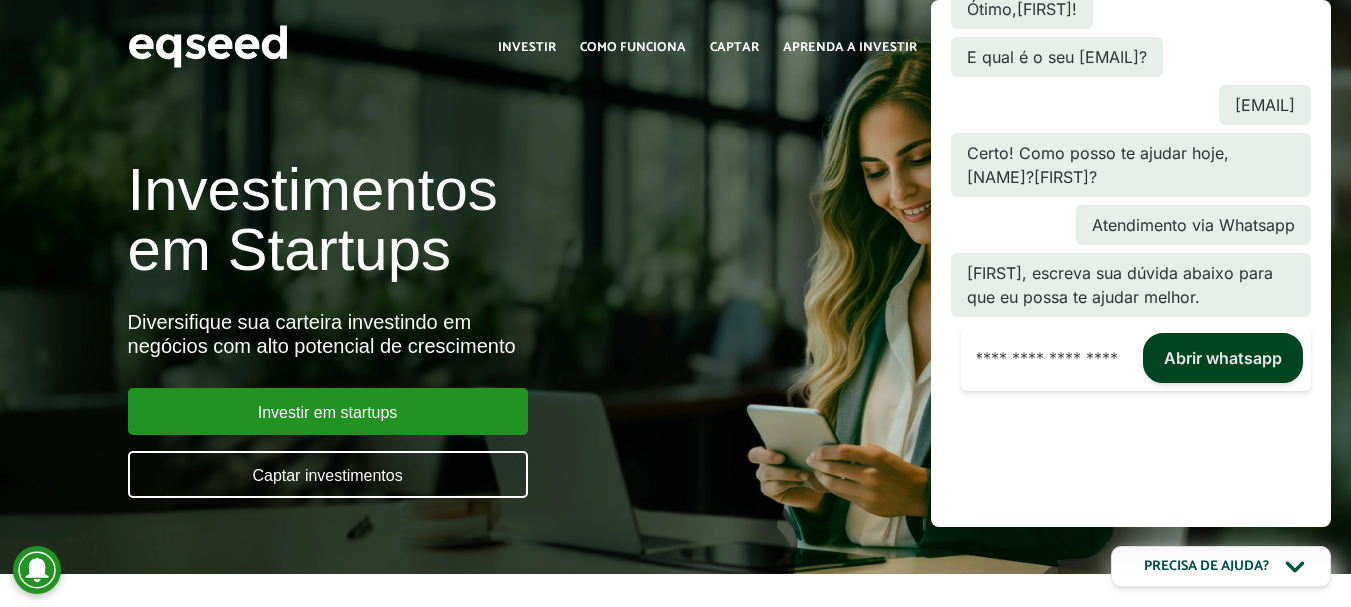 type on "**********" 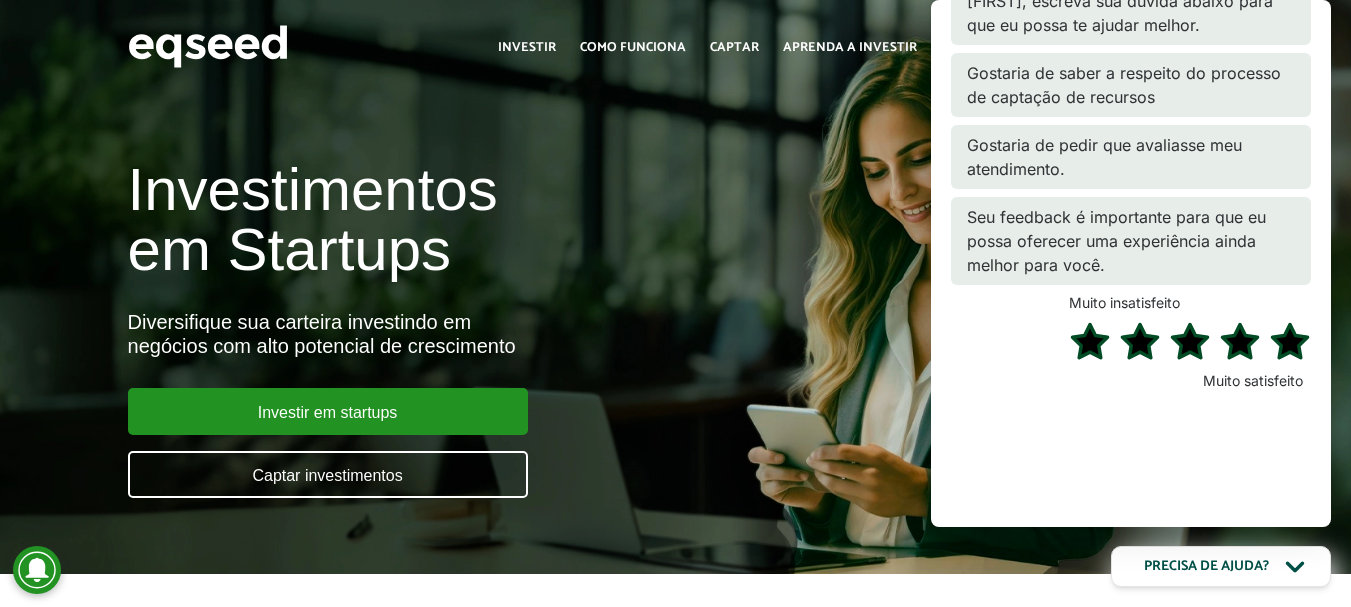 scroll, scrollTop: 619, scrollLeft: 0, axis: vertical 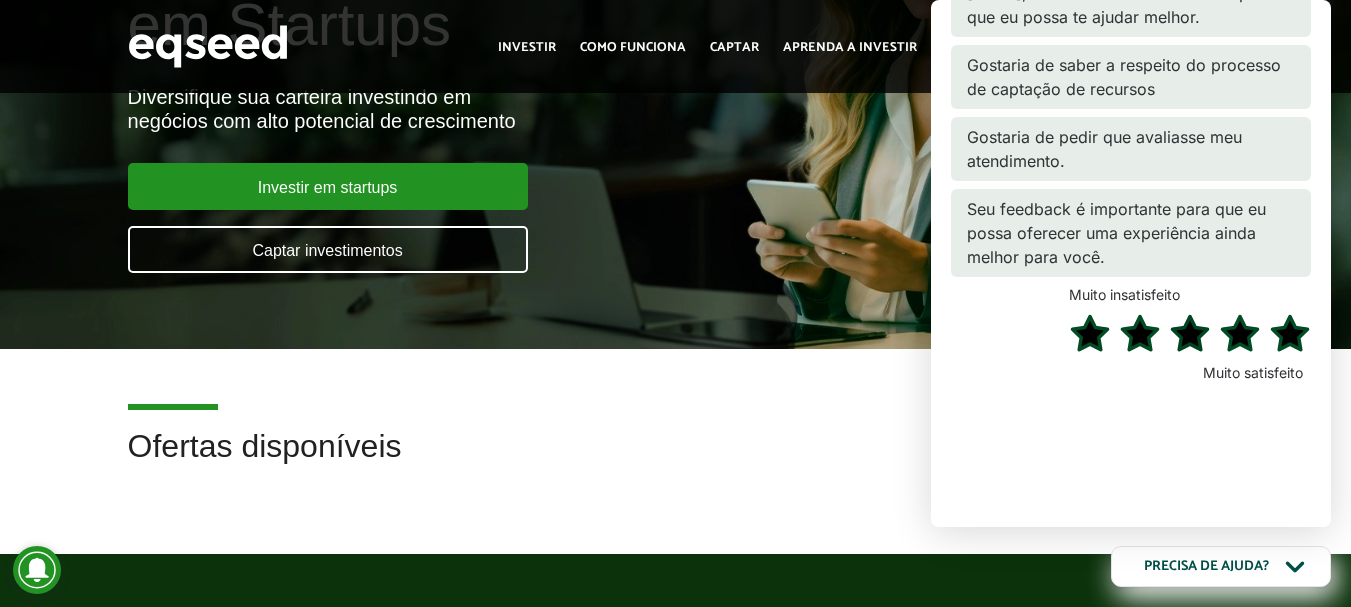 click 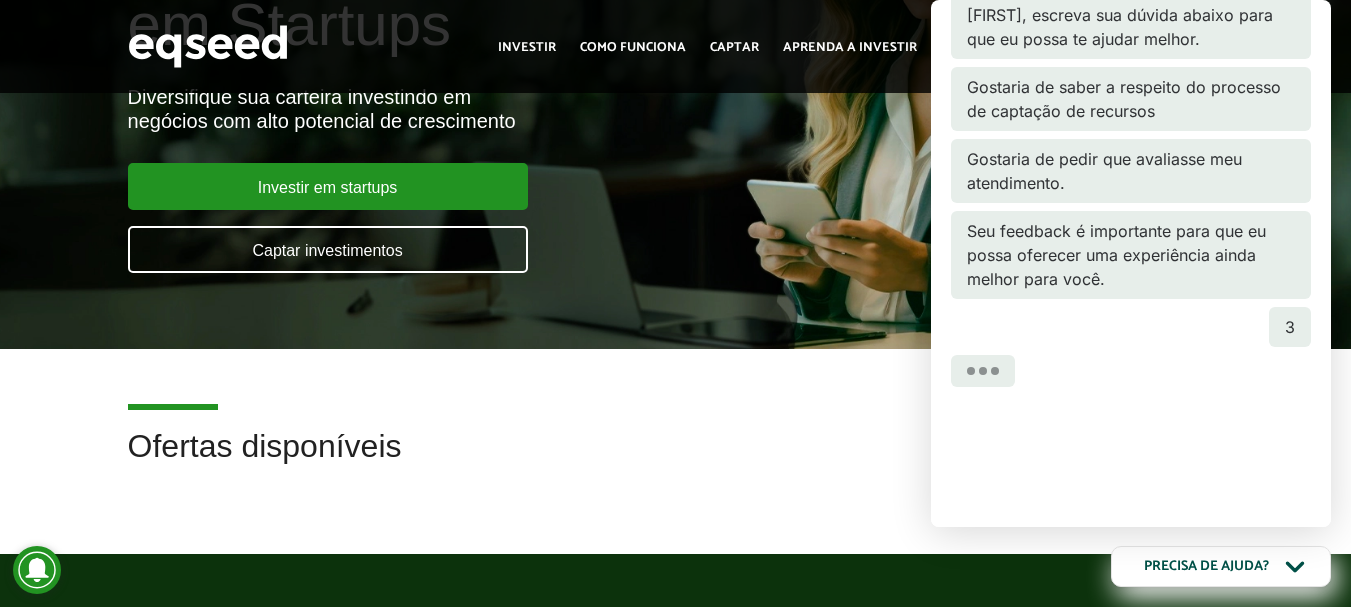scroll, scrollTop: 601, scrollLeft: 0, axis: vertical 